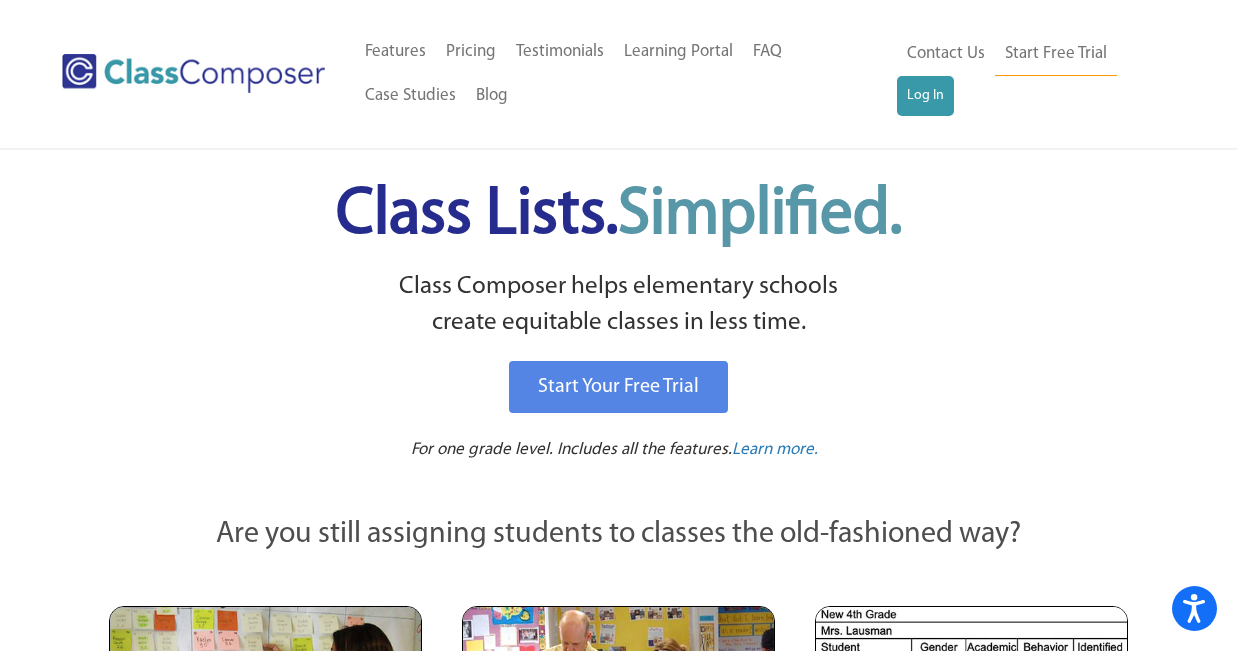 scroll, scrollTop: 0, scrollLeft: 0, axis: both 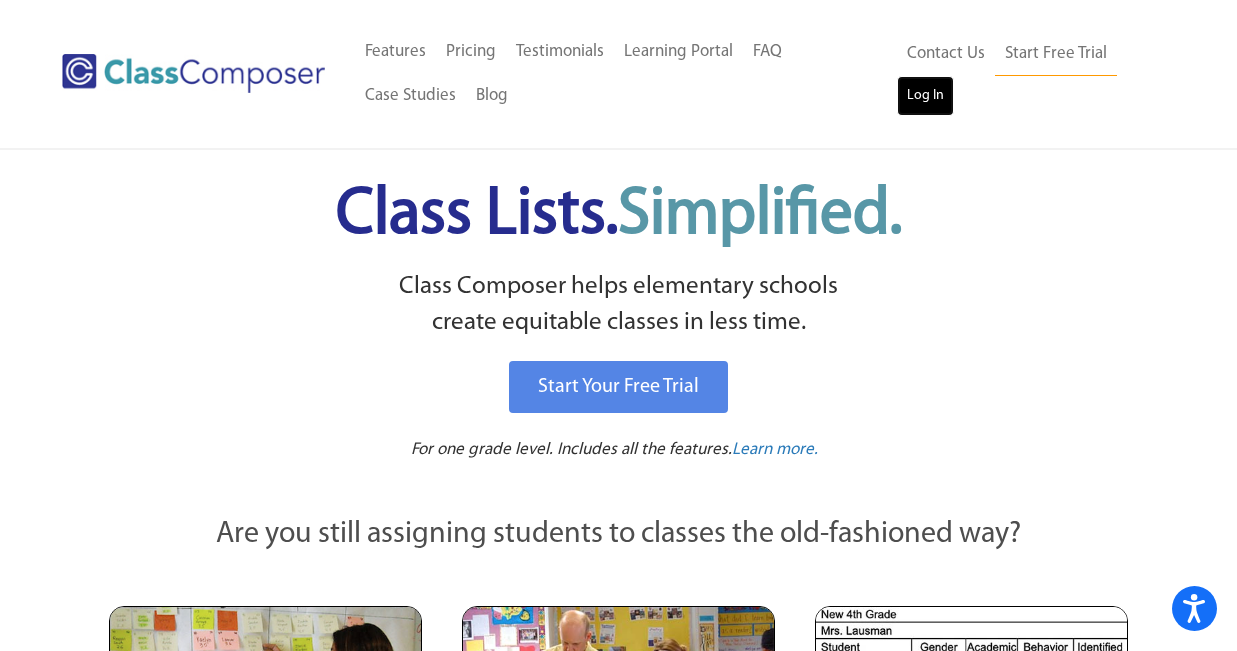 click on "Log In" at bounding box center (925, 96) 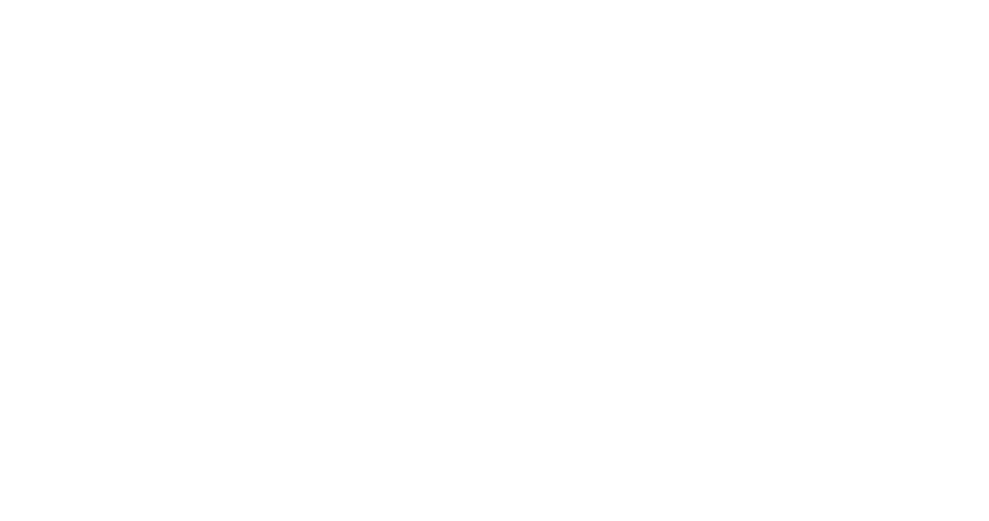 scroll, scrollTop: 0, scrollLeft: 0, axis: both 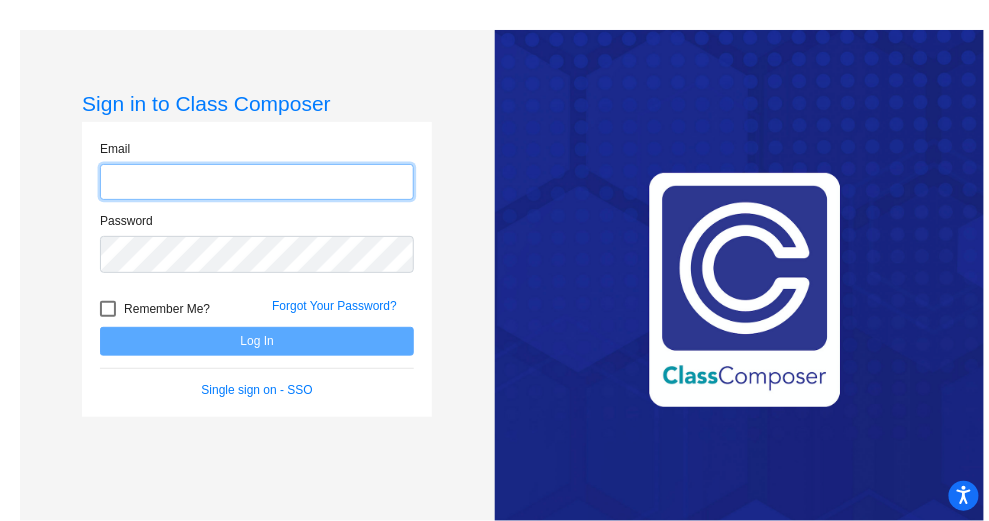type on "R" 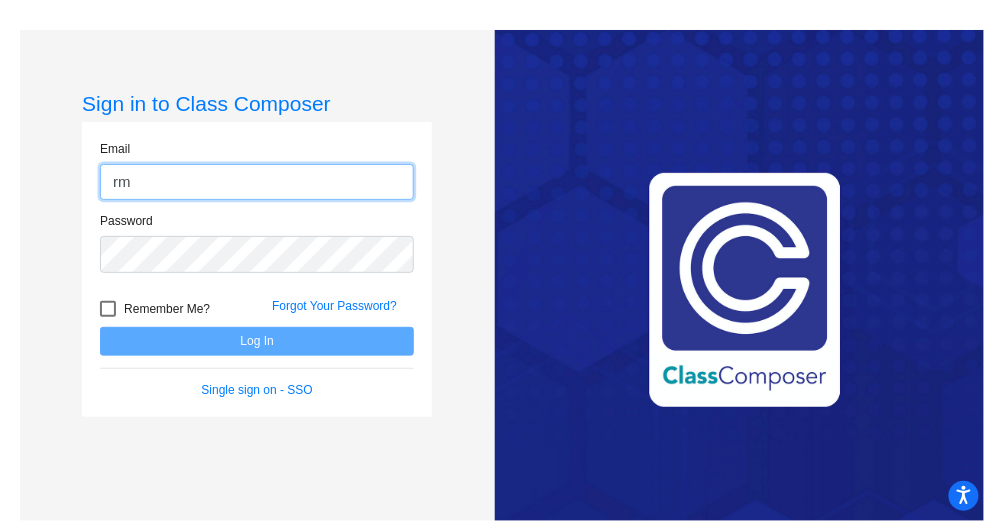 type on "[EMAIL]" 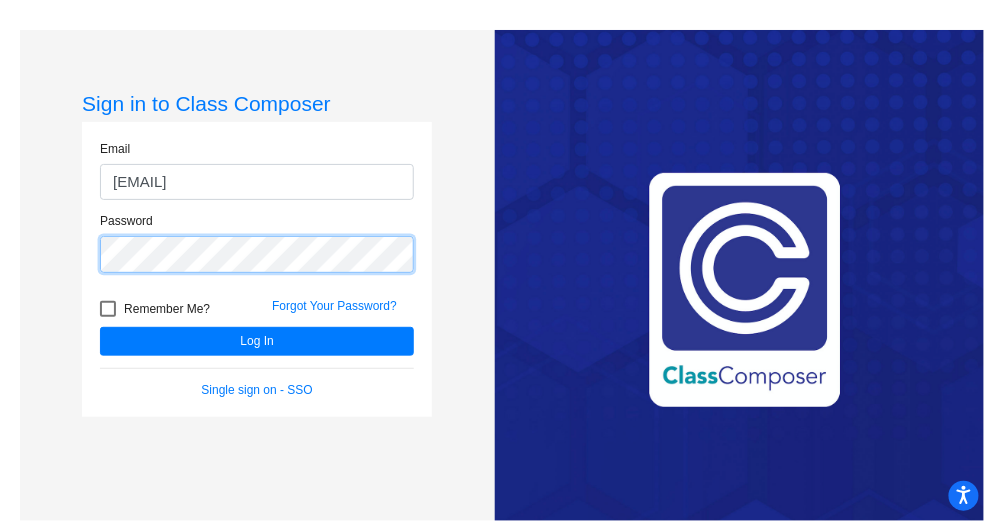 click on "Log In" 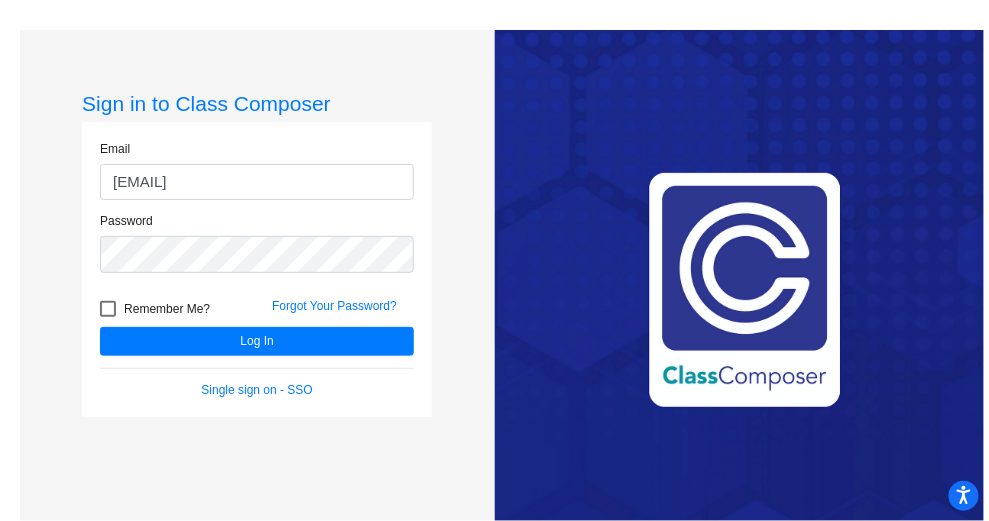 click at bounding box center (108, 309) 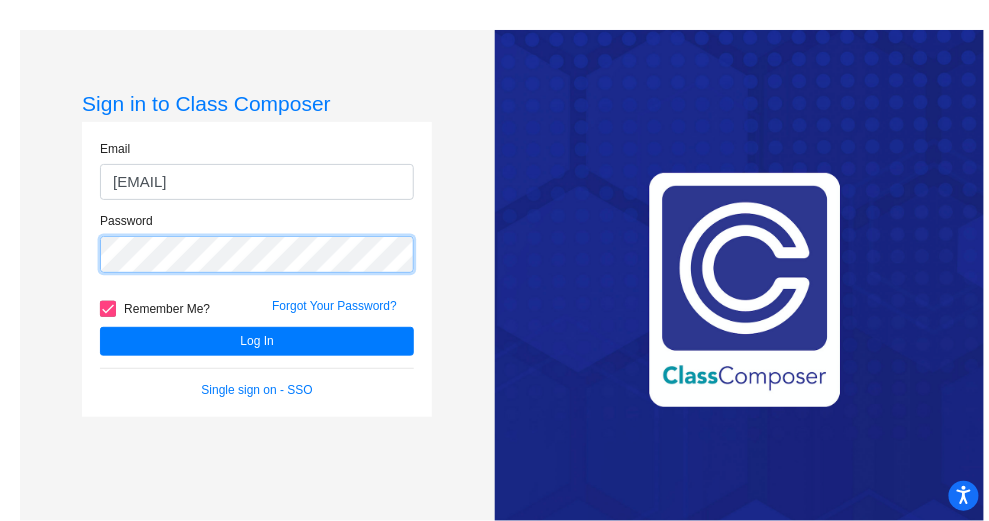 click on "Log In" 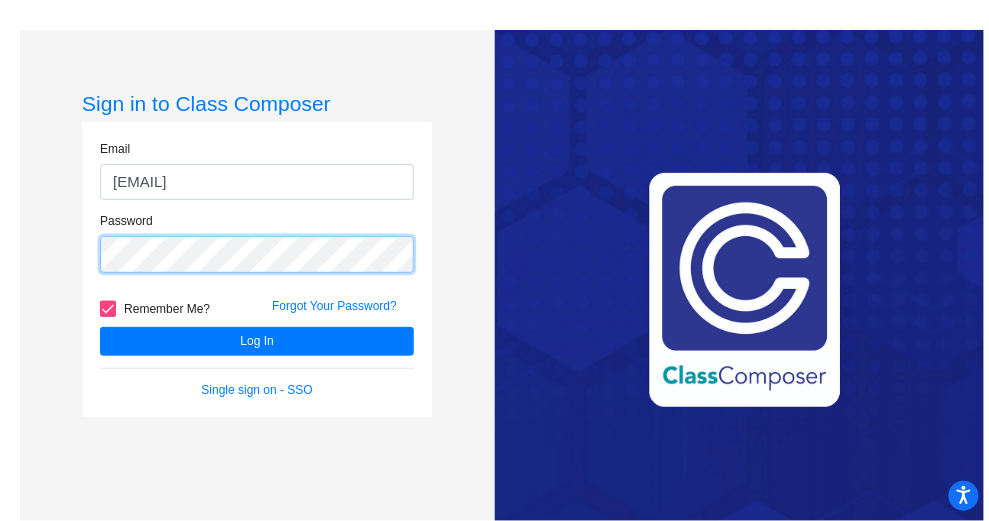 click on "Sign in to Class Composer Email rmdowns@blainesd.org Password   Remember Me? Forgot Your Password?  Log In   Single sign on - SSO" 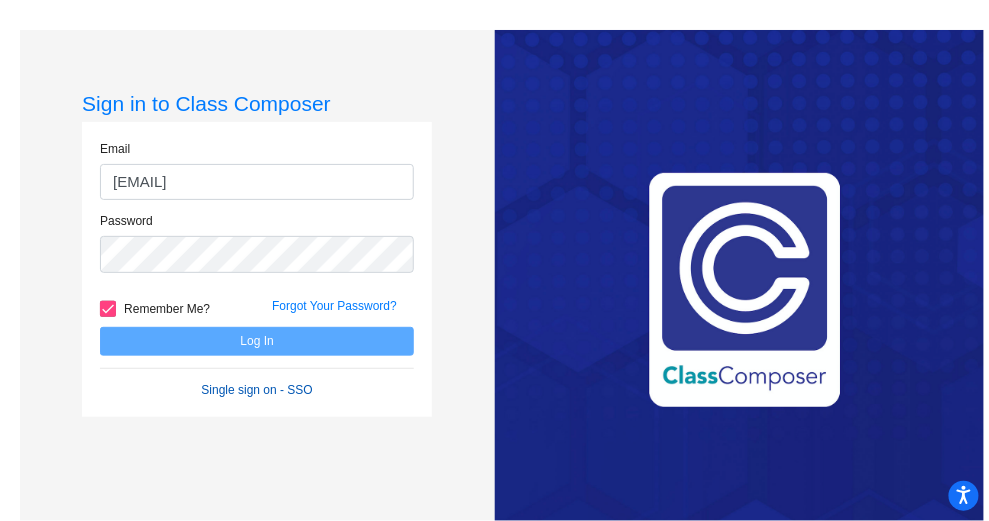 click on "Single sign on - SSO" 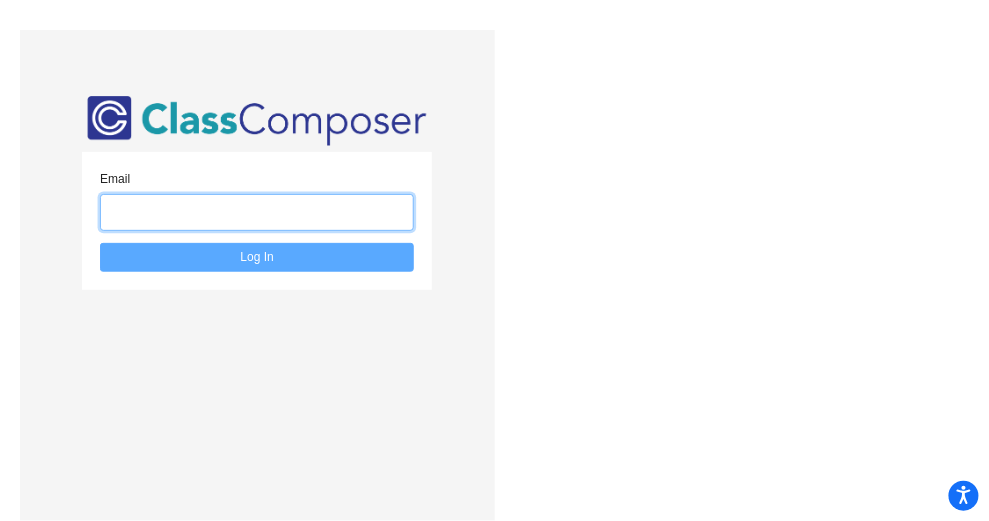 click 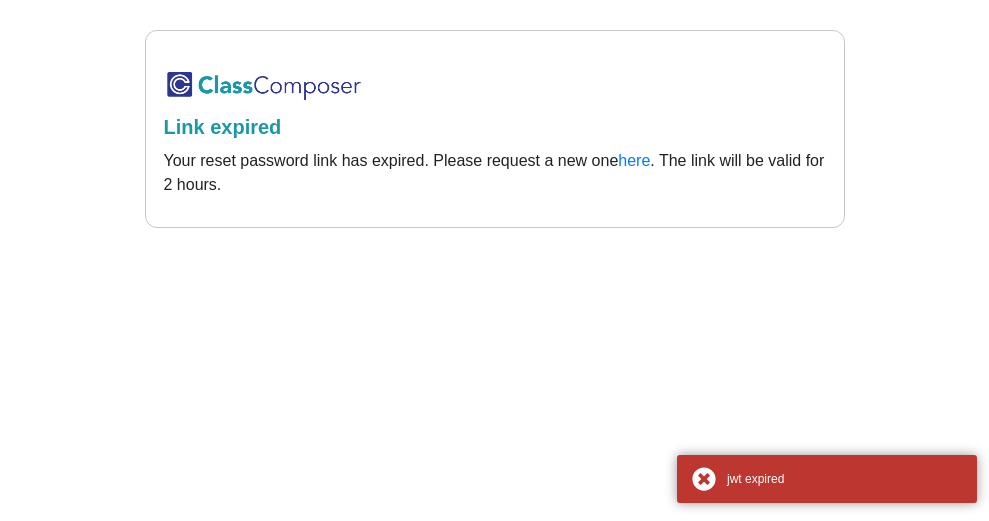 scroll, scrollTop: 0, scrollLeft: 0, axis: both 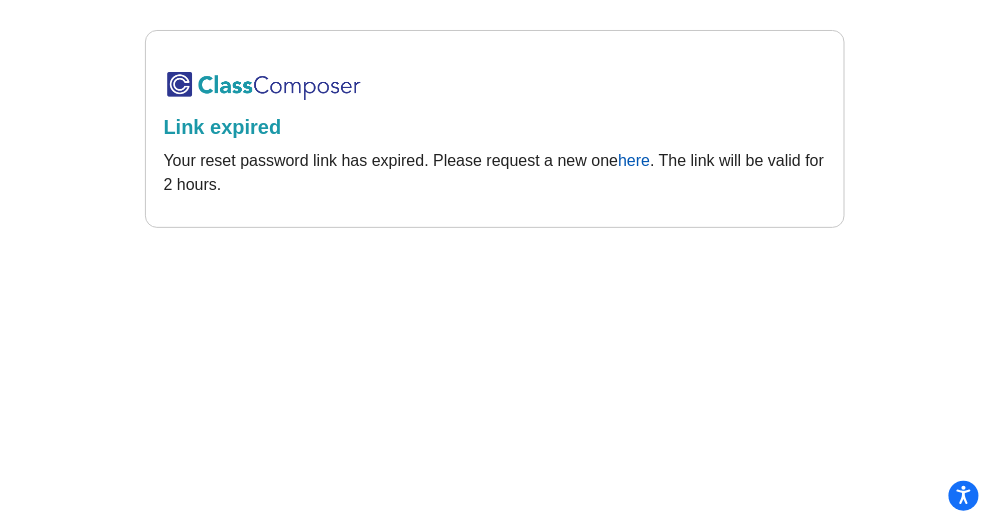 click on "here" at bounding box center [634, 160] 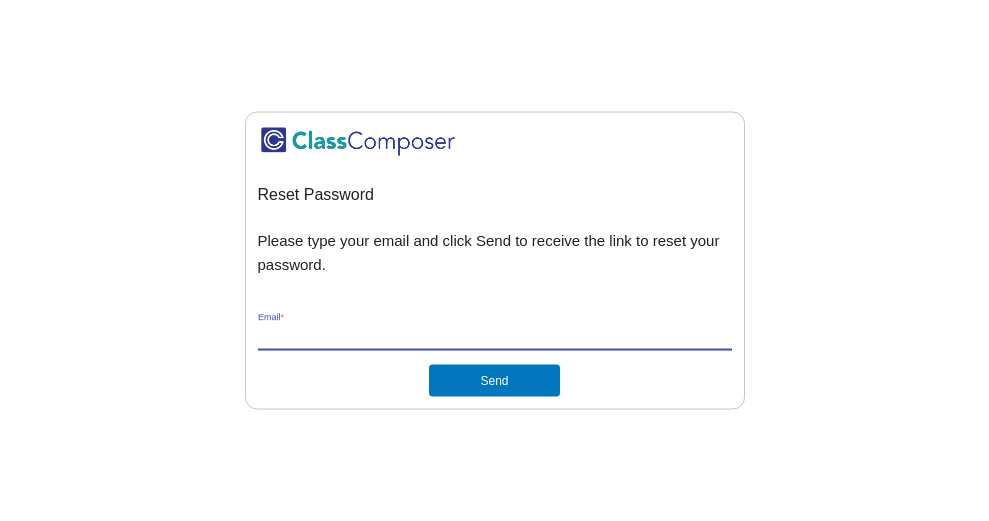 scroll, scrollTop: 0, scrollLeft: 0, axis: both 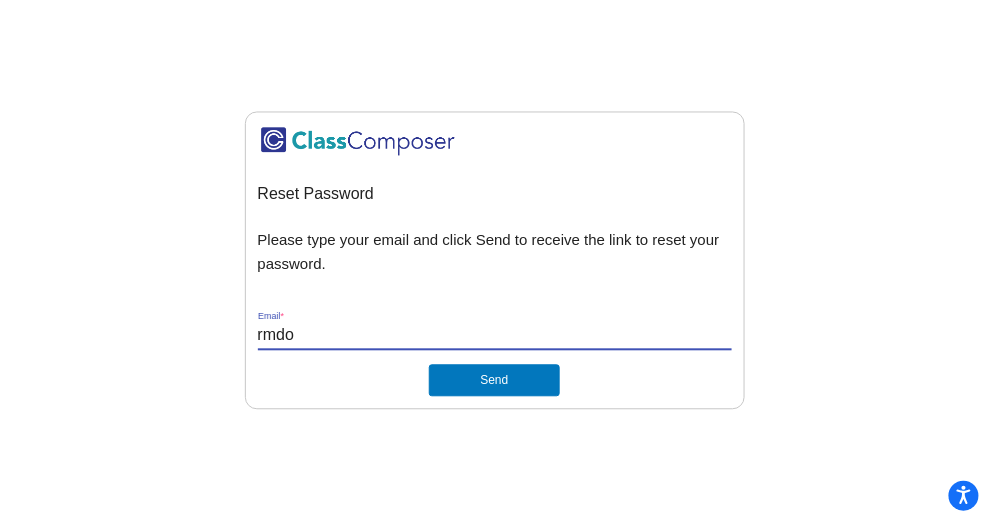 type on "[EMAIL]" 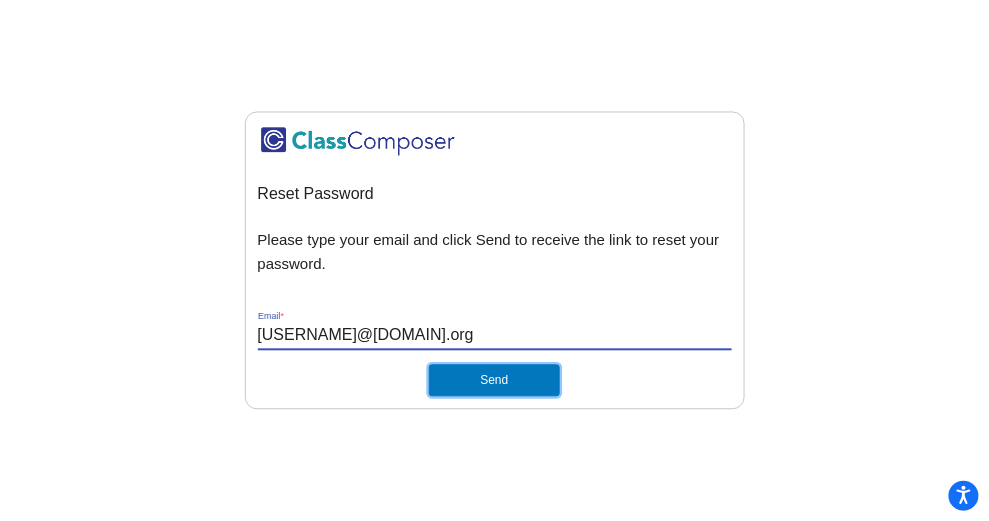 click on "Send" 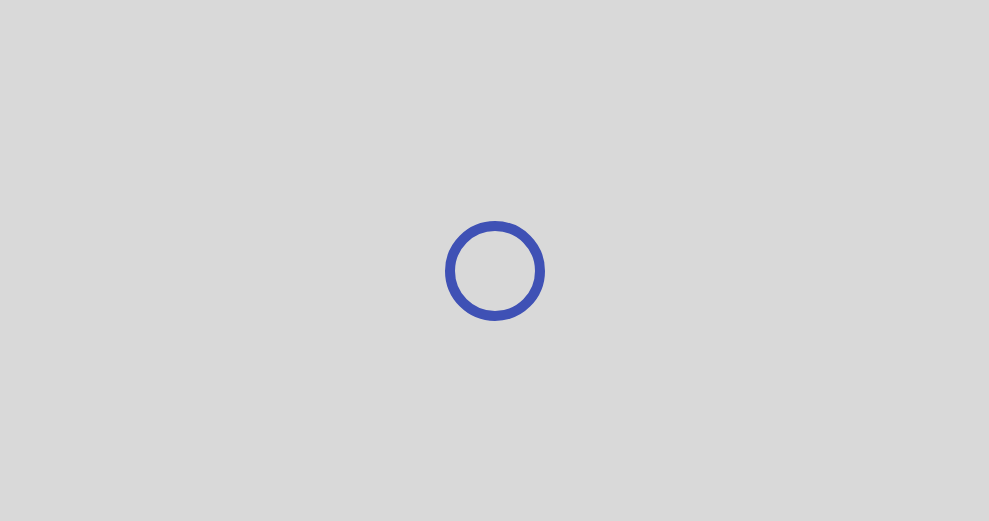 scroll, scrollTop: 0, scrollLeft: 0, axis: both 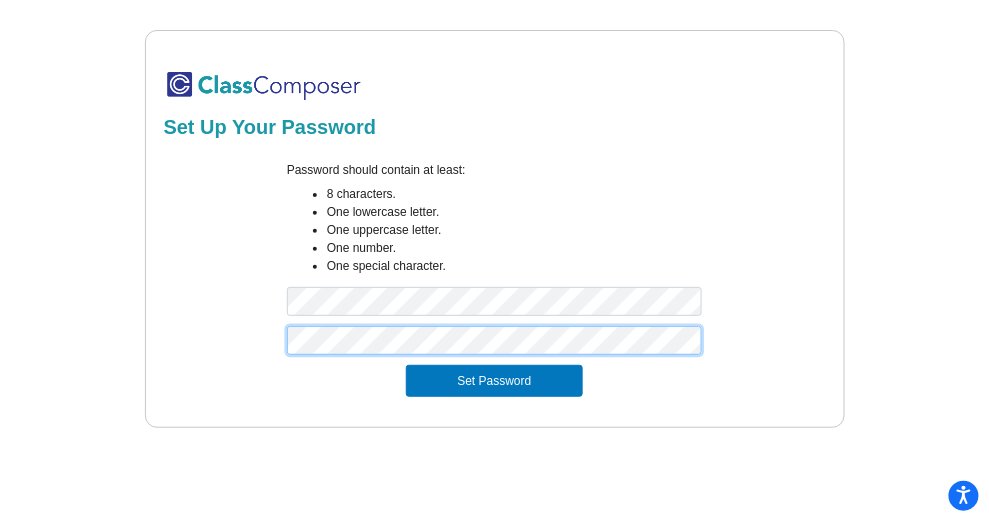 click on "Set Password" at bounding box center [494, 381] 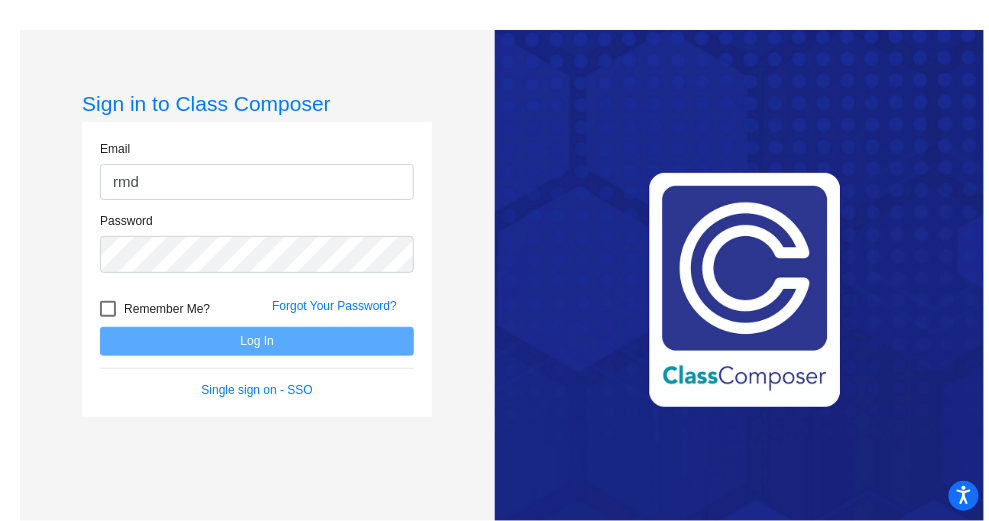 type on "rmdowns@[DOMAIN].org" 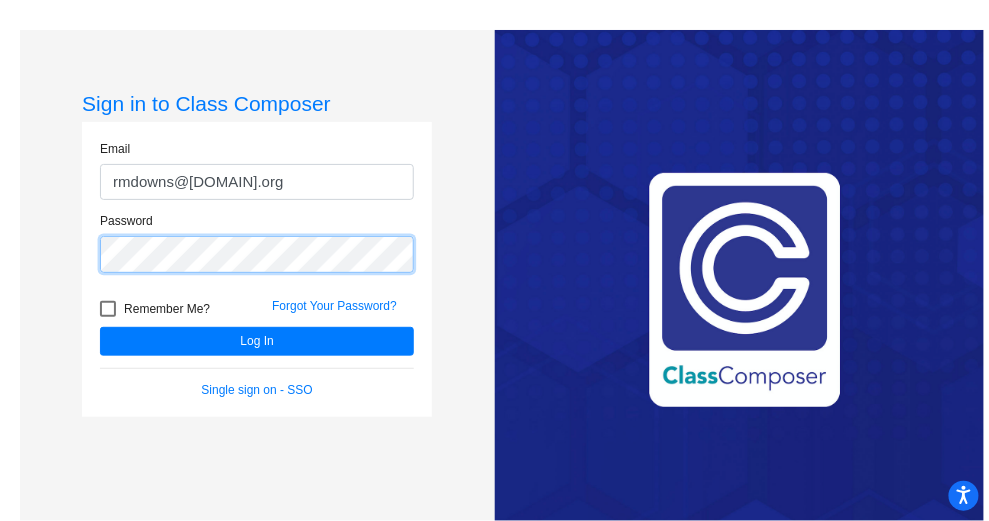 click on "Log In" 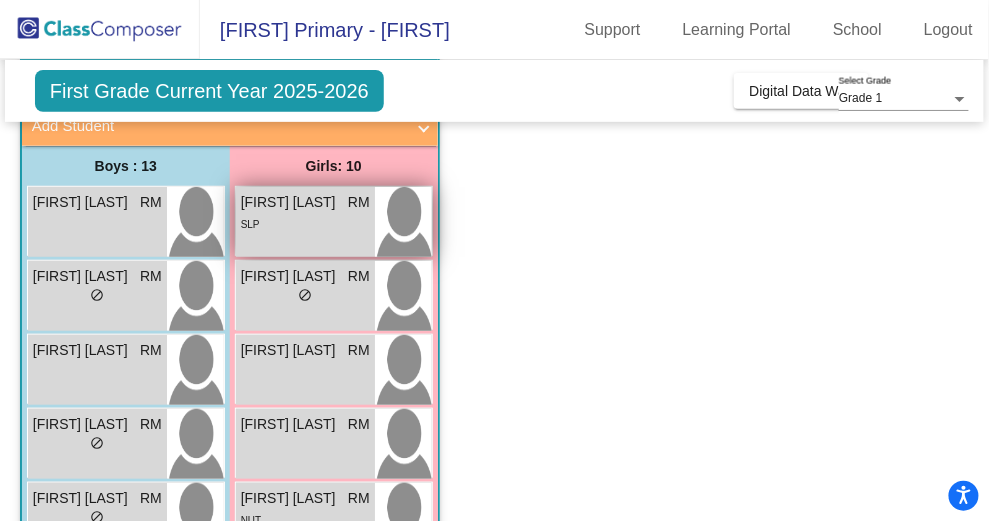 scroll, scrollTop: 174, scrollLeft: 0, axis: vertical 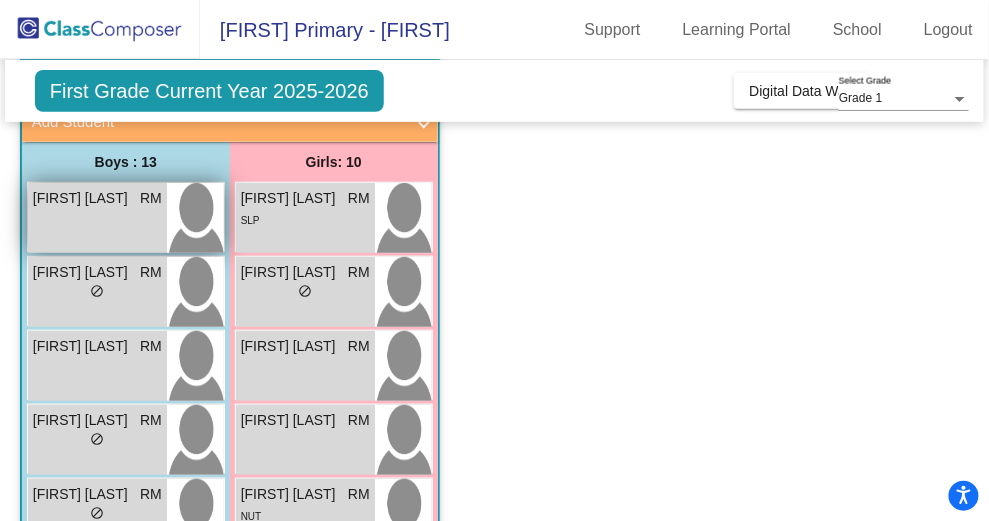 click on "[FIRST] [LAST] RM lock do_not_disturb_alt" at bounding box center (97, 218) 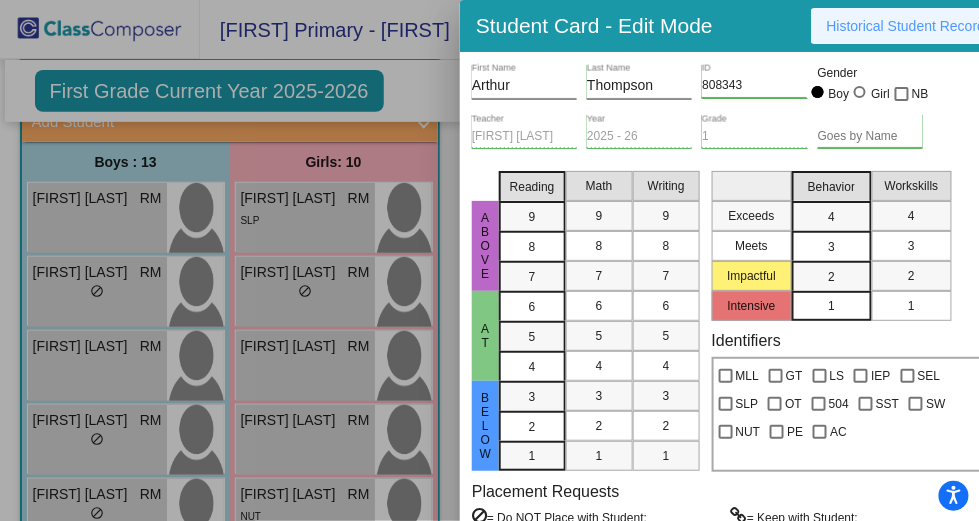 click on "Historical Student Record" at bounding box center (906, 26) 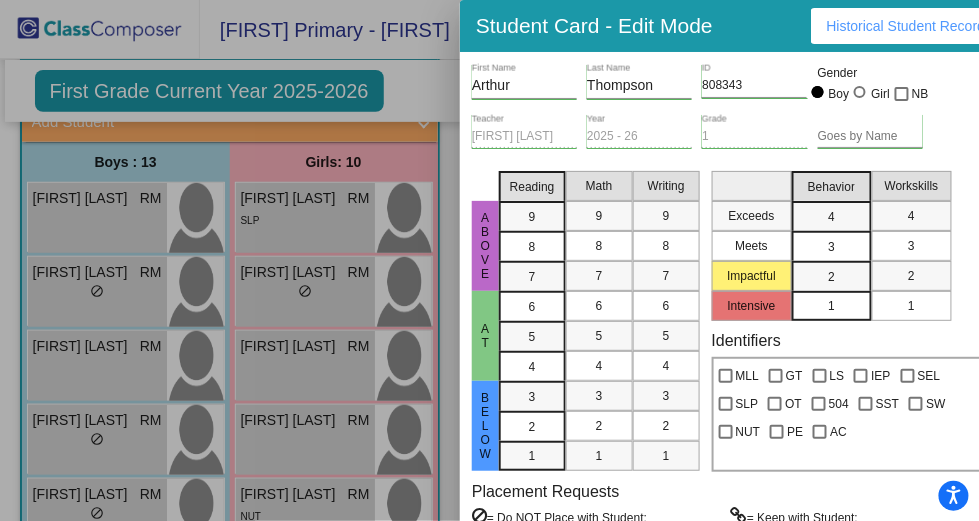 click at bounding box center (489, 260) 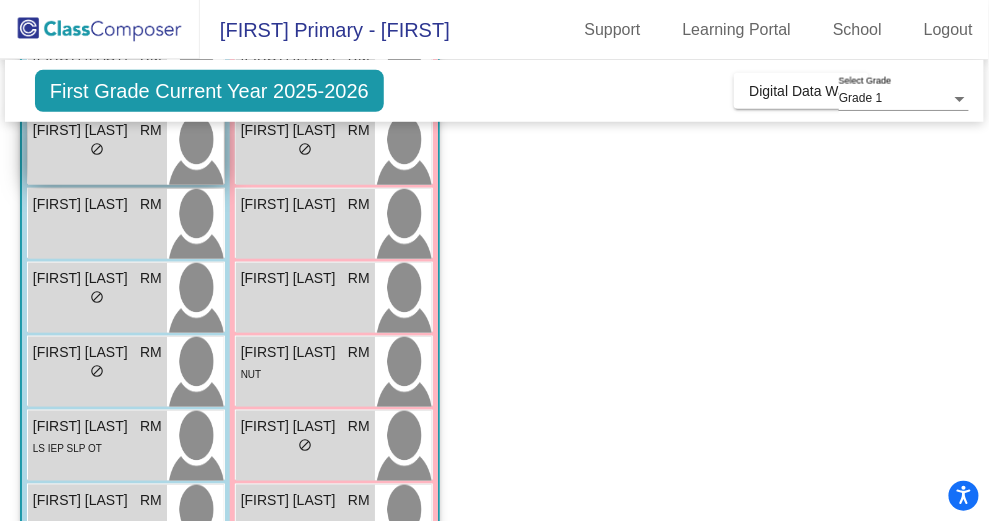 scroll, scrollTop: 326, scrollLeft: 0, axis: vertical 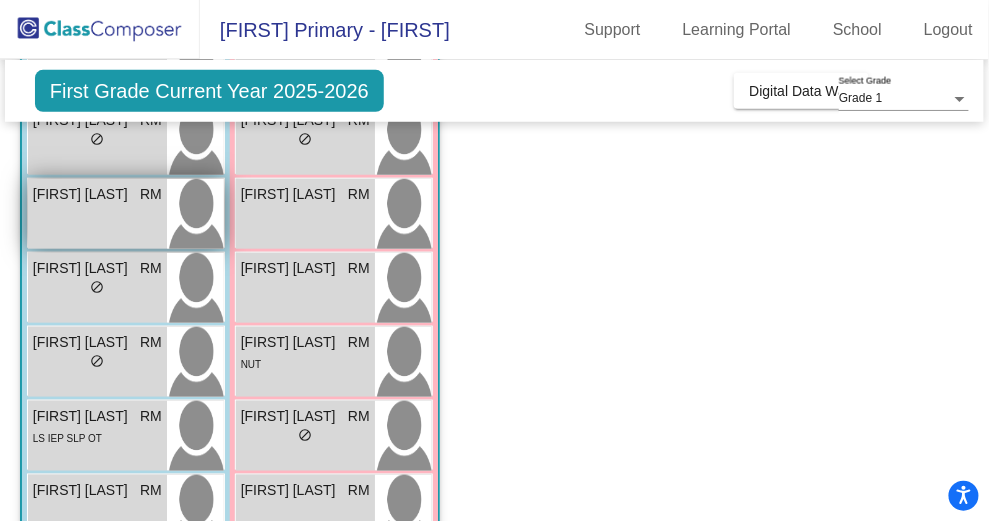 click on "[FIRST] [LAST] RM lock do_not_disturb_alt" at bounding box center (97, 214) 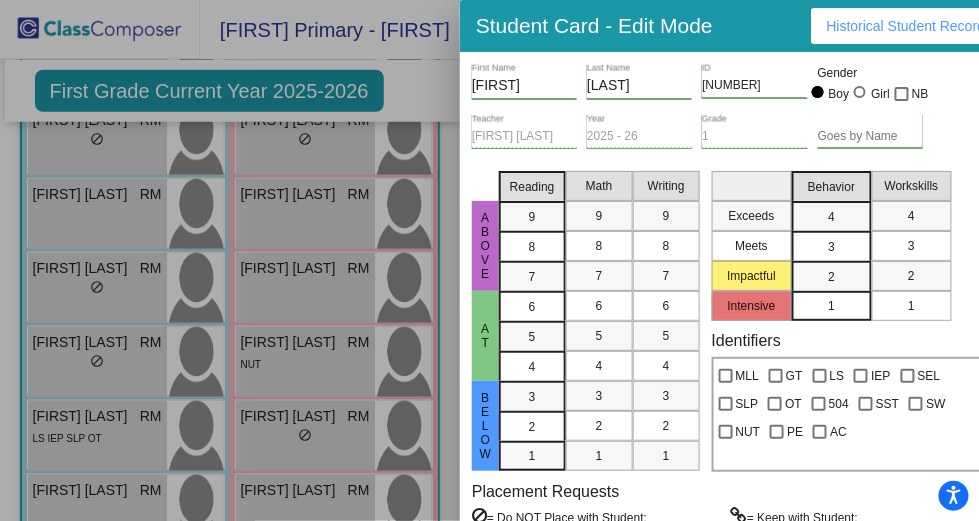click on "Historical Student Record" at bounding box center (906, 26) 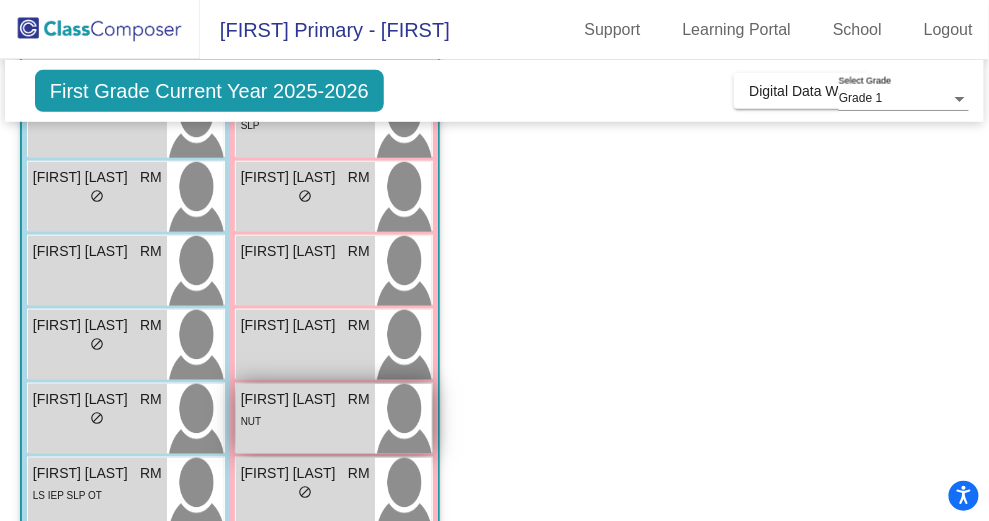 scroll, scrollTop: 271, scrollLeft: 0, axis: vertical 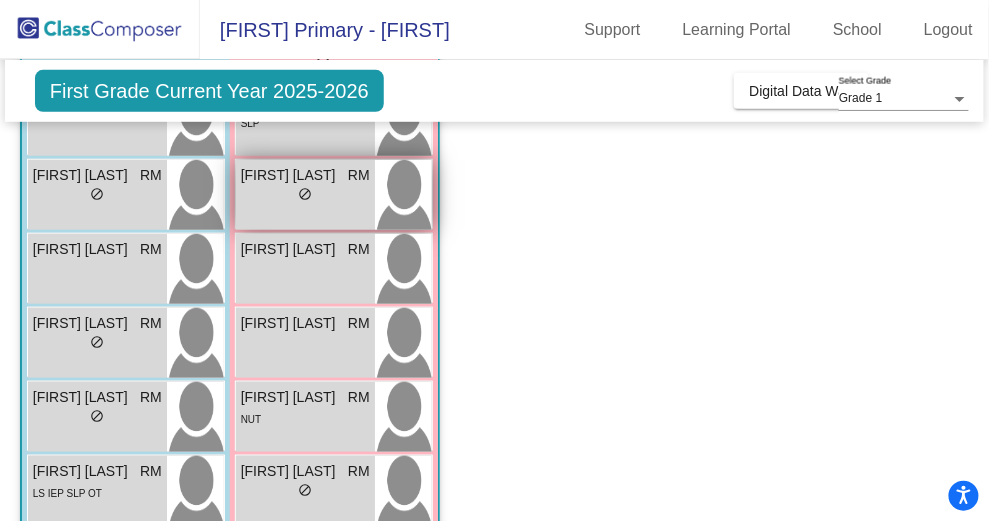 click on "lock do_not_disturb_alt" at bounding box center (305, 196) 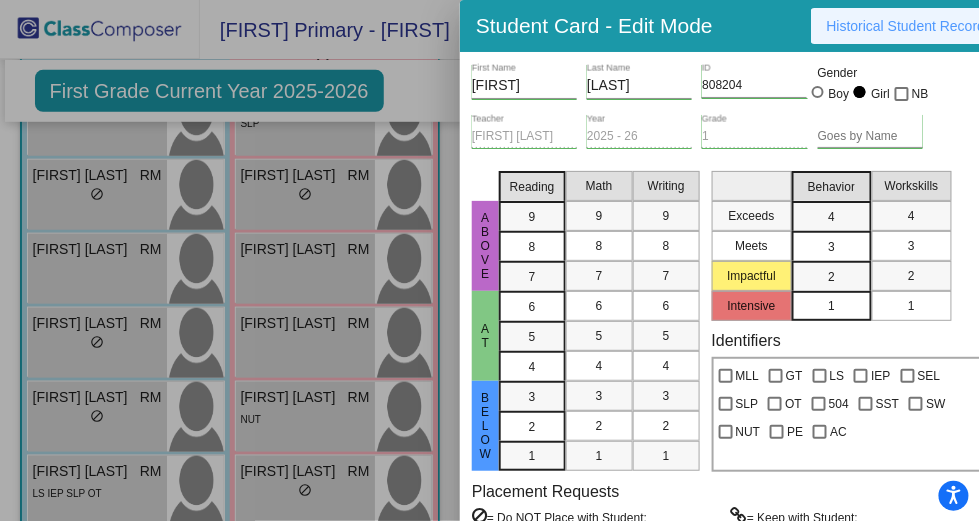 click on "Historical Student Record" at bounding box center [906, 26] 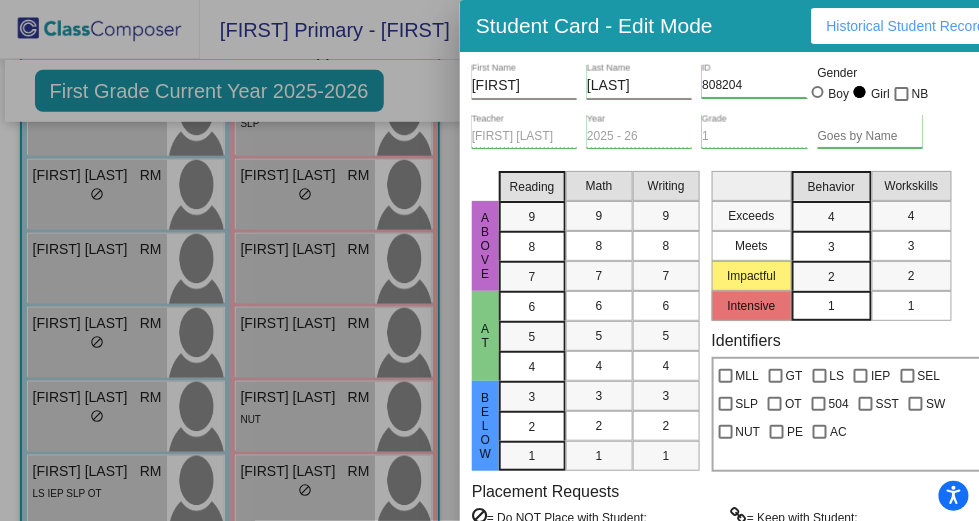 click at bounding box center (489, 260) 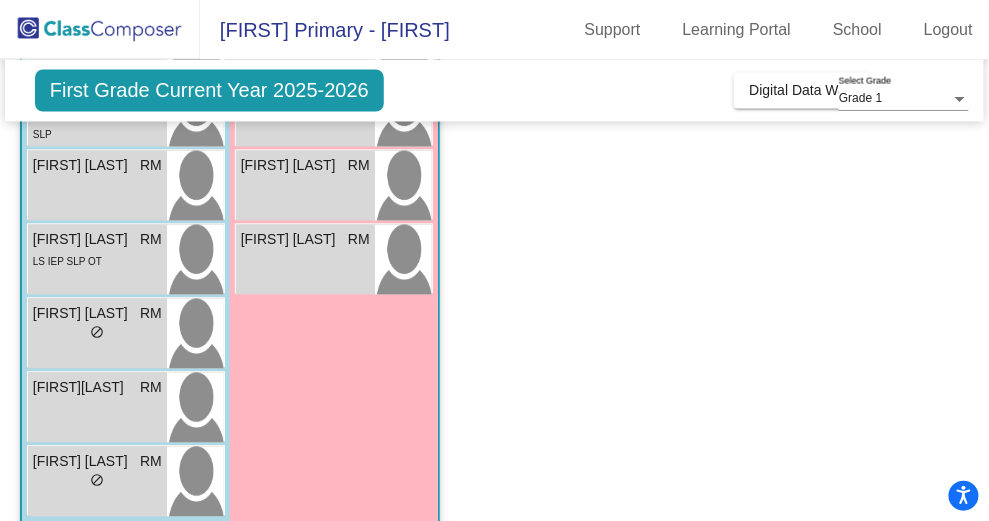 scroll, scrollTop: 797, scrollLeft: 0, axis: vertical 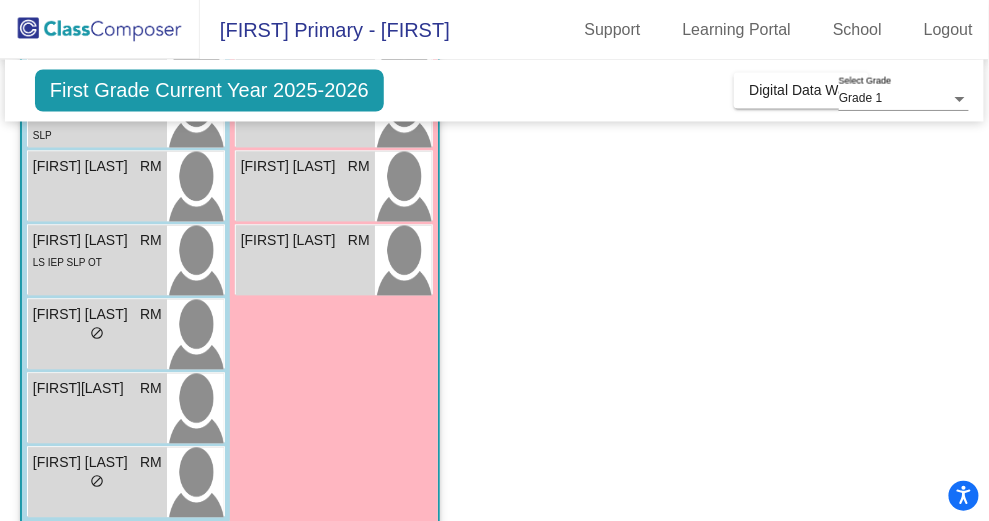click on "[FIRST] [LAST] RM lock do_not_disturb_alt" at bounding box center [97, 409] 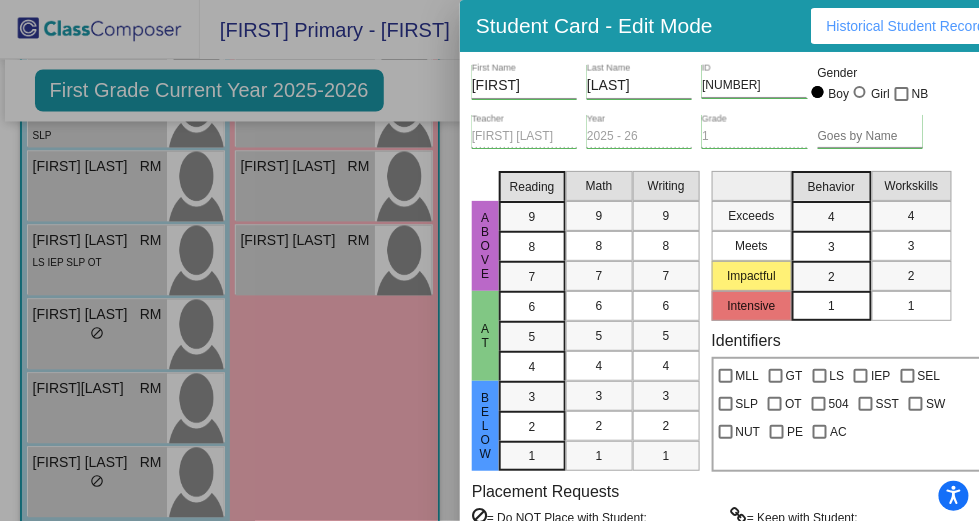 click on "Historical Student Record" at bounding box center (906, 26) 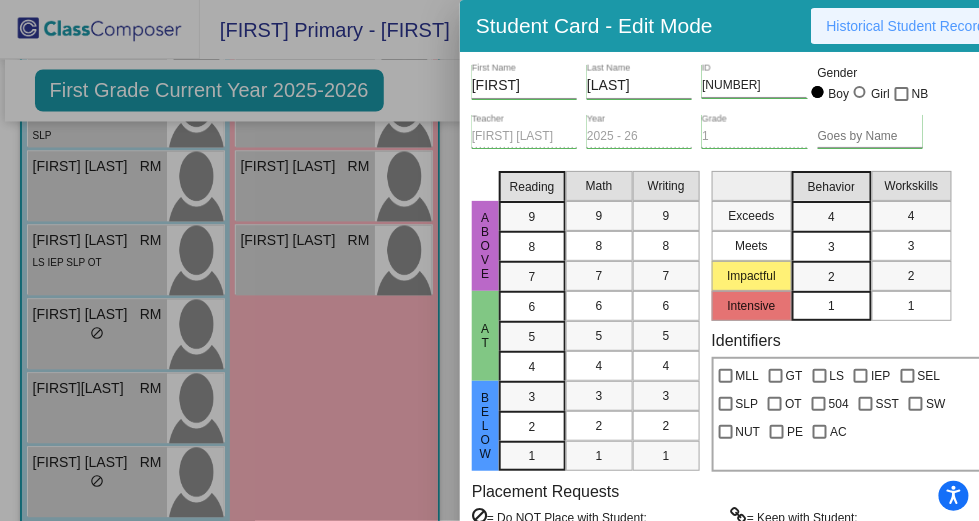 click on "Historical Student Record" at bounding box center [906, 26] 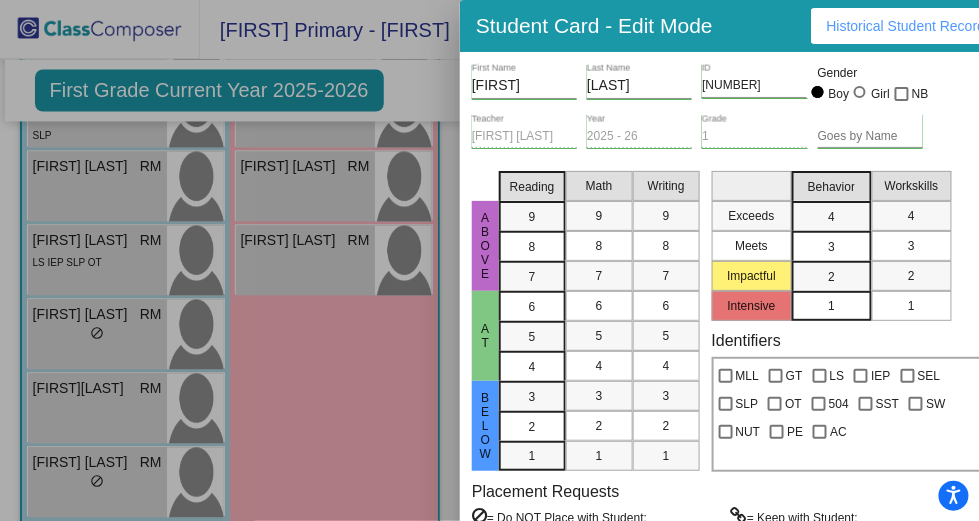 click at bounding box center (489, 260) 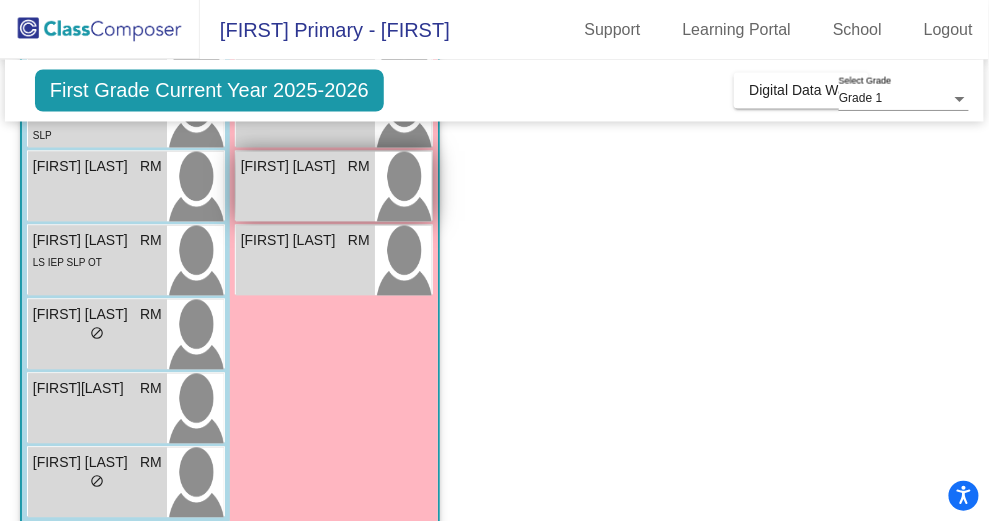 click on "[FIRST] [LAST] RM lock do_not_disturb_alt" at bounding box center [305, 187] 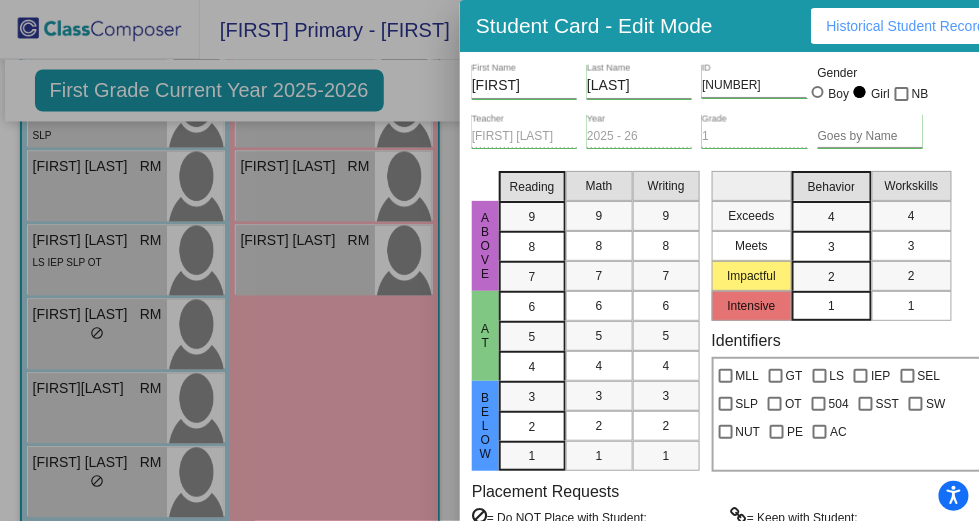 click on "Historical Student Record" at bounding box center [906, 26] 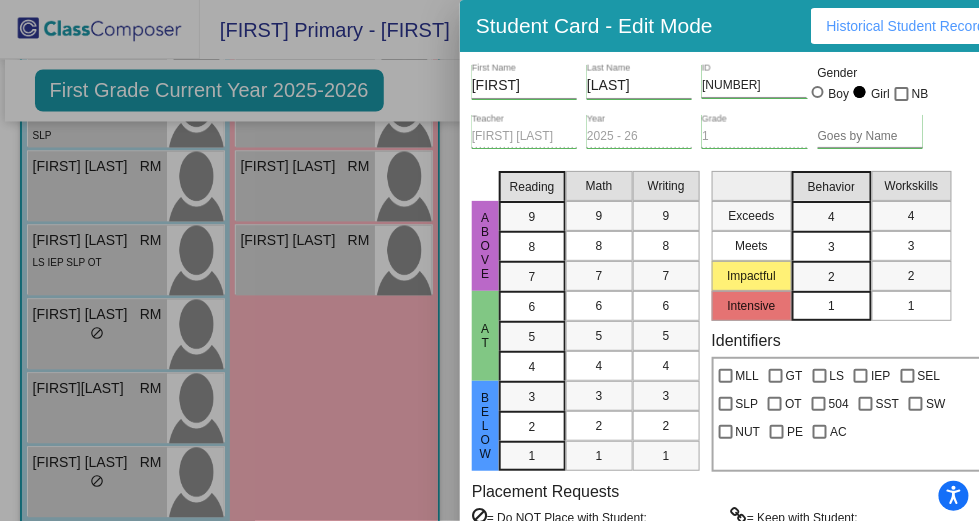 click at bounding box center (489, 260) 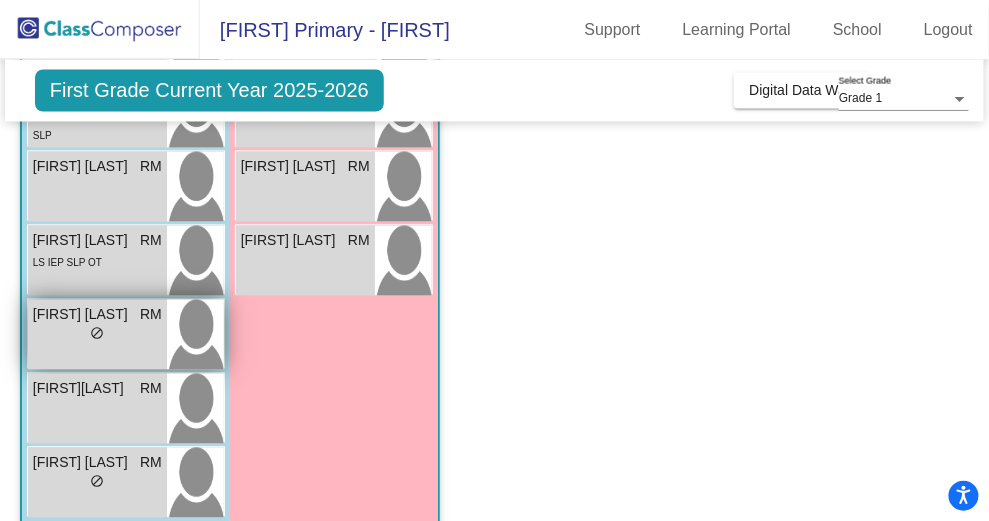 click on "[FIRST] [LAST] RM lock do_not_disturb_alt" at bounding box center (97, 335) 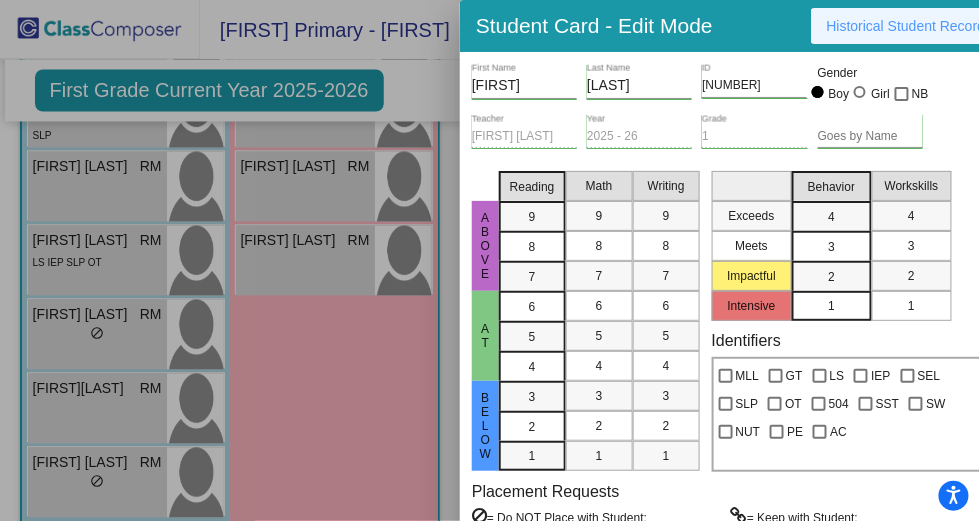 click on "Historical Student Record" at bounding box center [906, 26] 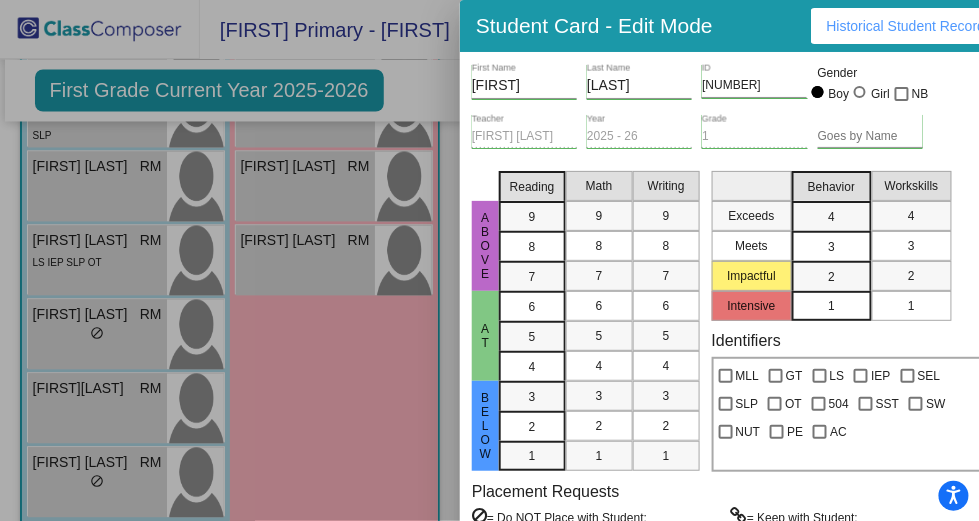 click at bounding box center [489, 260] 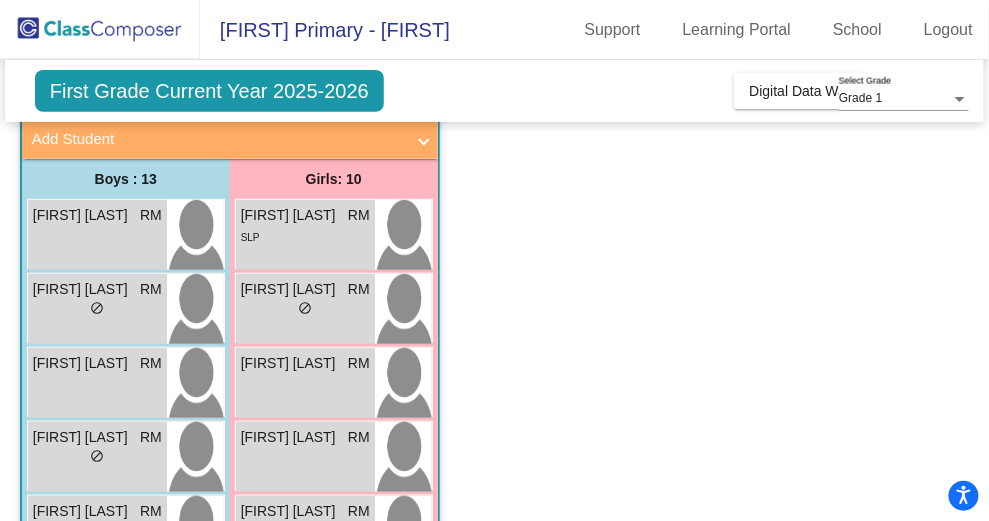 scroll, scrollTop: 0, scrollLeft: 0, axis: both 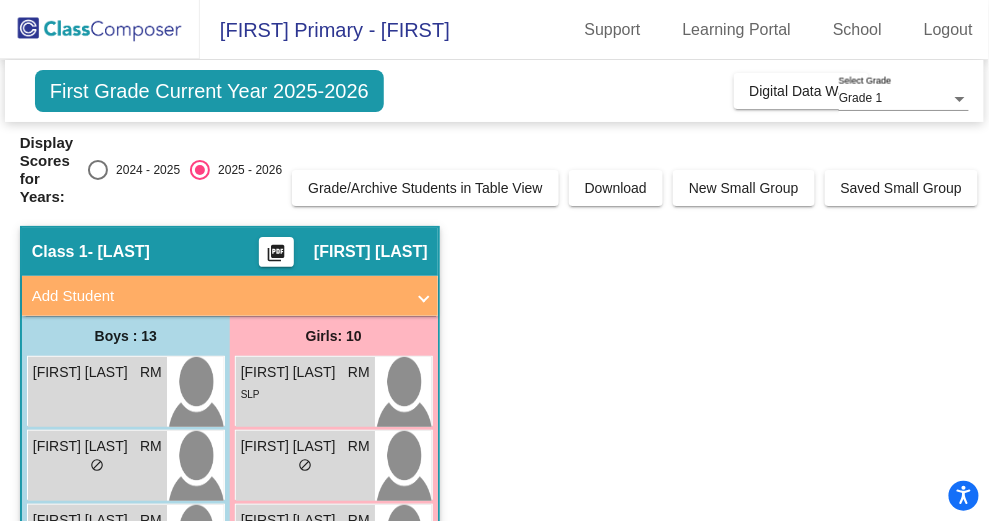 click on "First Grade Current Year 2025-2026" 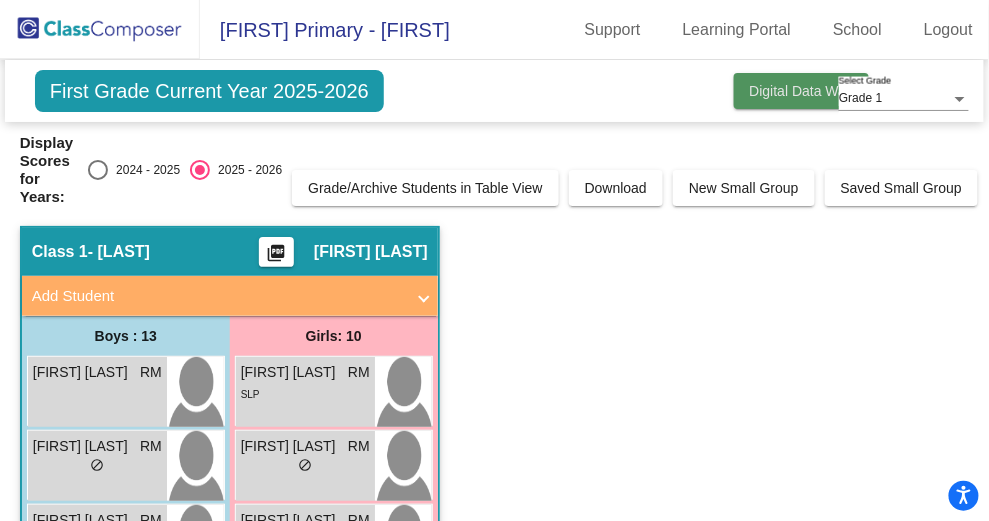 click on "Digital Data Wall" 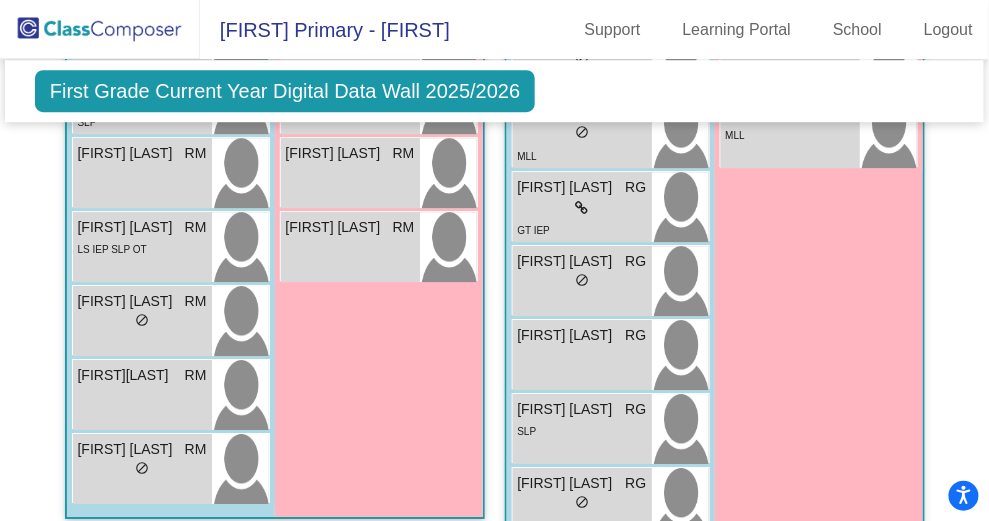 scroll, scrollTop: 1057, scrollLeft: 0, axis: vertical 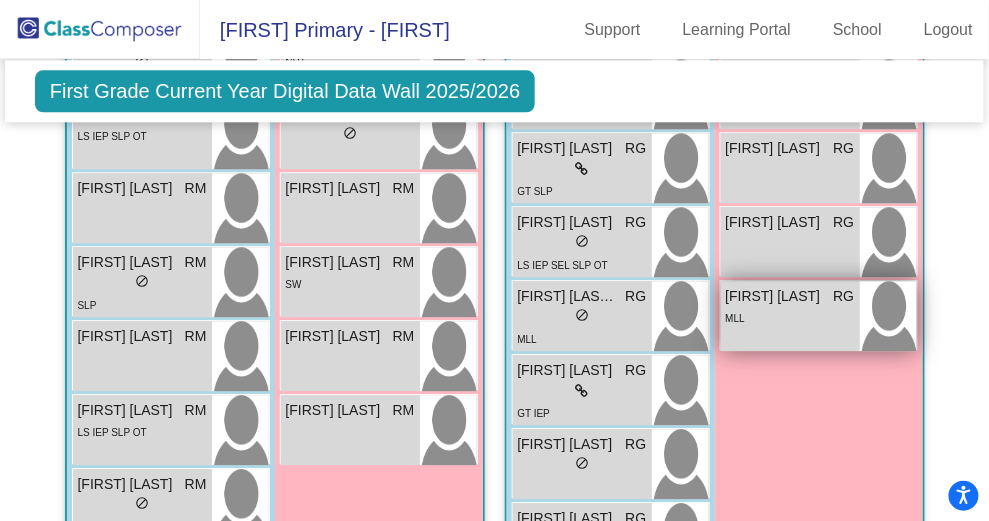 click on "[FIRST] [LAST] RG lock do_not_disturb_alt MLL" at bounding box center (790, 316) 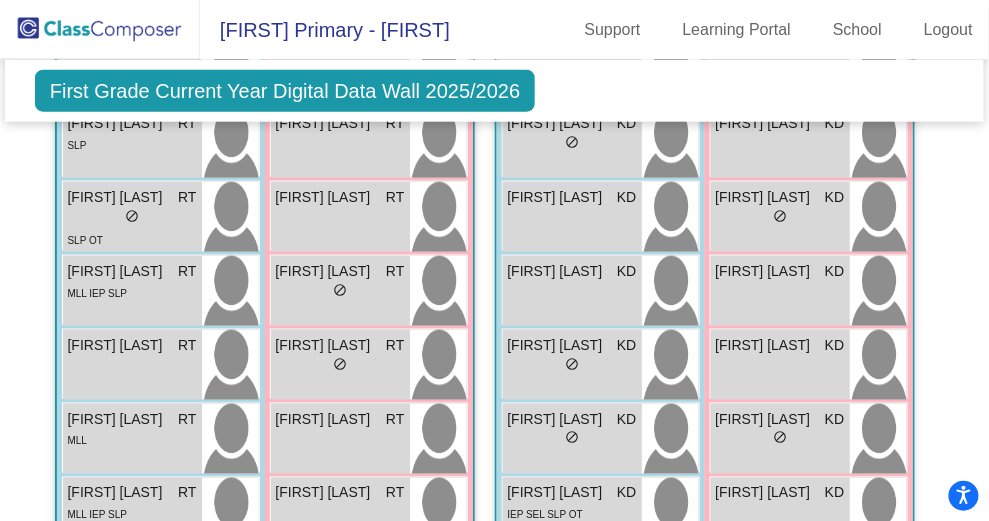 scroll, scrollTop: 2116, scrollLeft: 0, axis: vertical 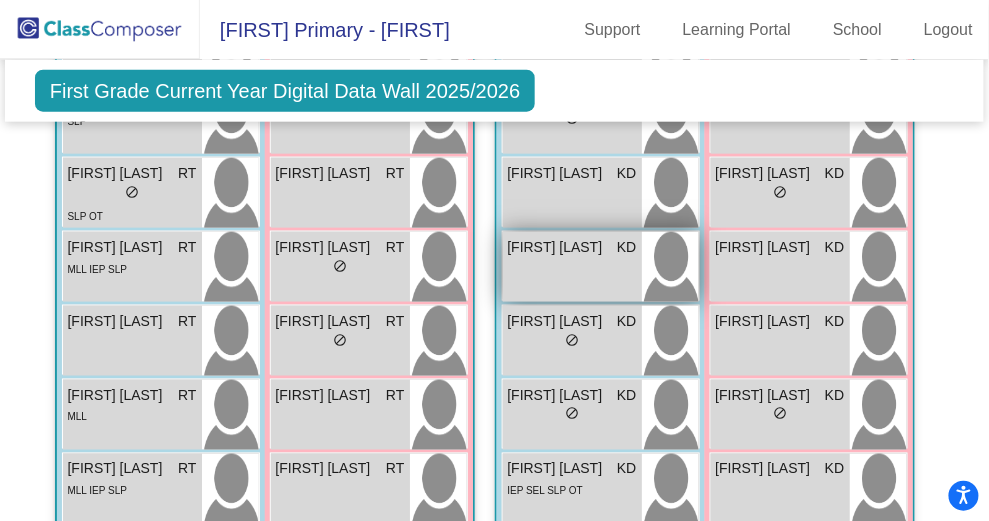 click on "[FIRST] [LAST] KD lock do_not_disturb_alt" at bounding box center [572, 267] 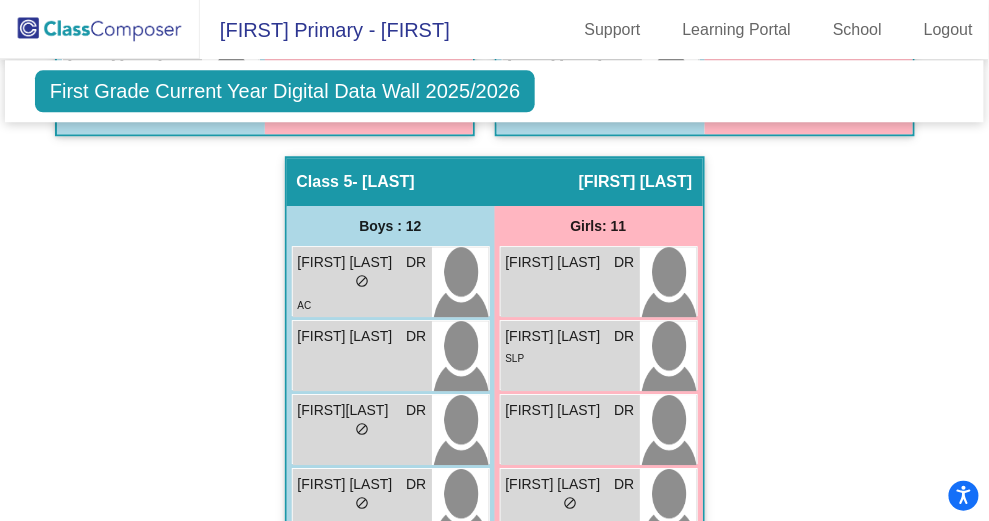scroll, scrollTop: 2810, scrollLeft: 0, axis: vertical 